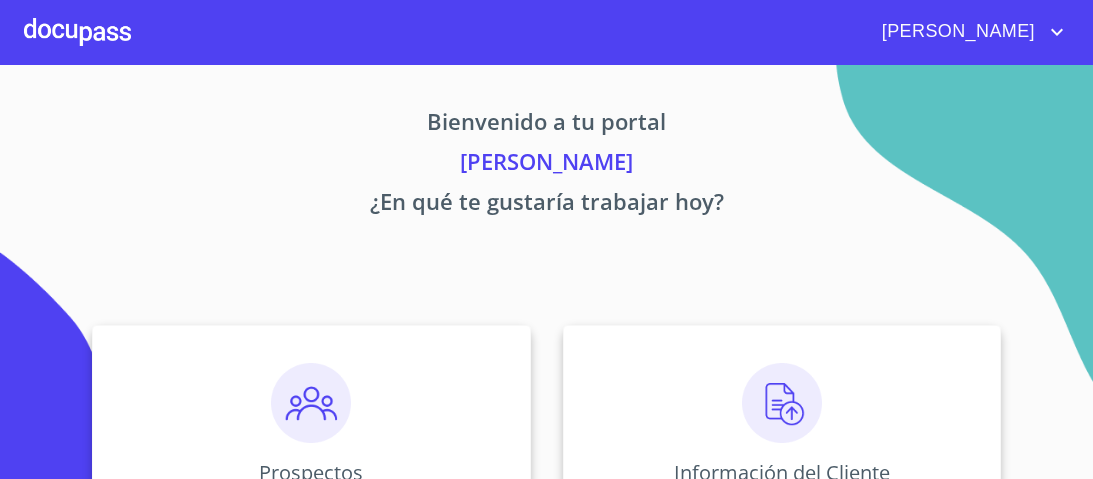 scroll, scrollTop: 0, scrollLeft: 0, axis: both 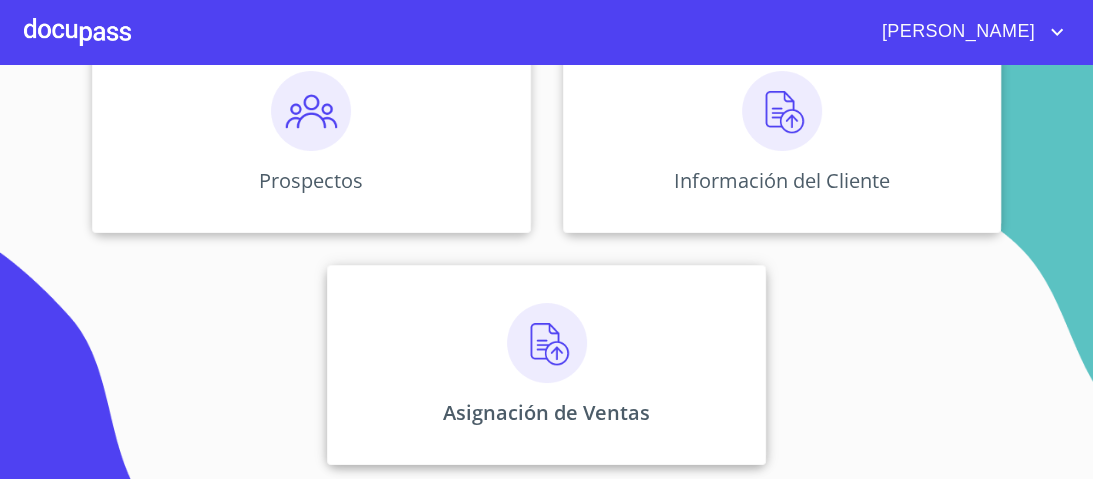 click at bounding box center (547, 343) 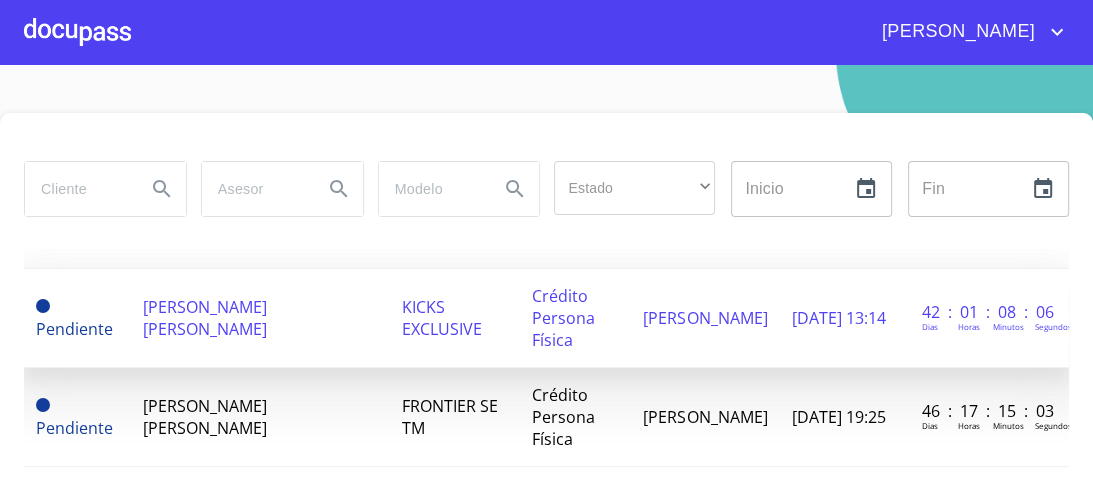 scroll, scrollTop: 720, scrollLeft: 0, axis: vertical 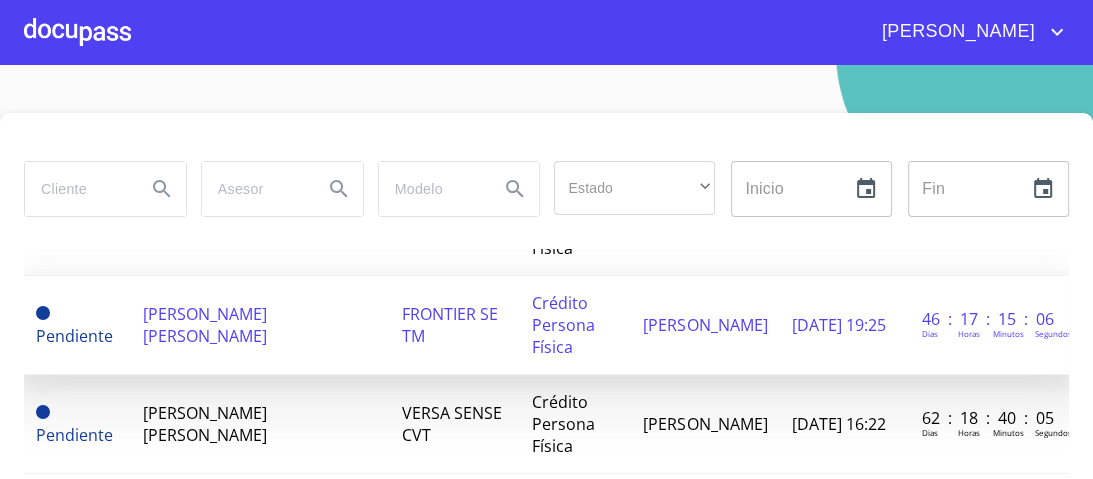 click on "Crédito Persona Física" at bounding box center [563, 325] 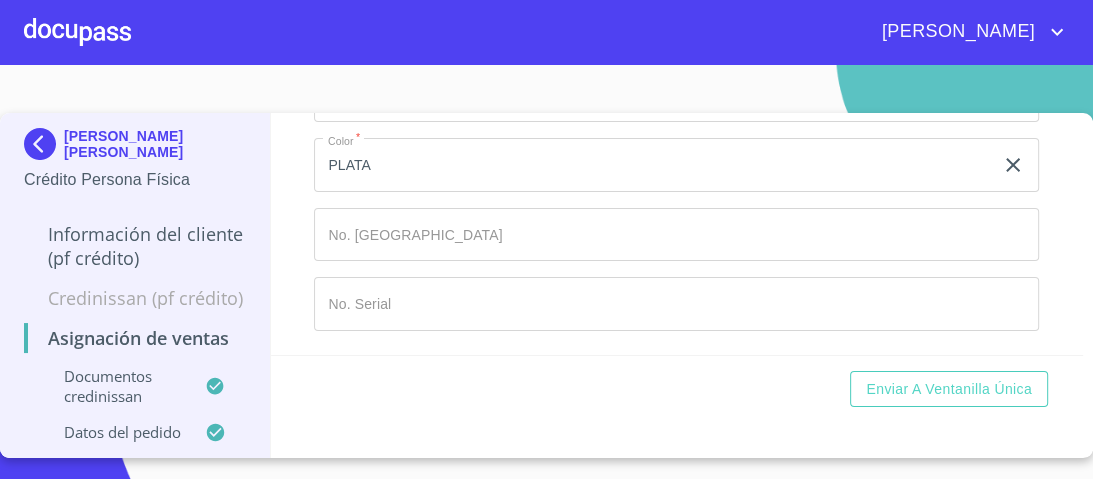 scroll, scrollTop: 1520, scrollLeft: 0, axis: vertical 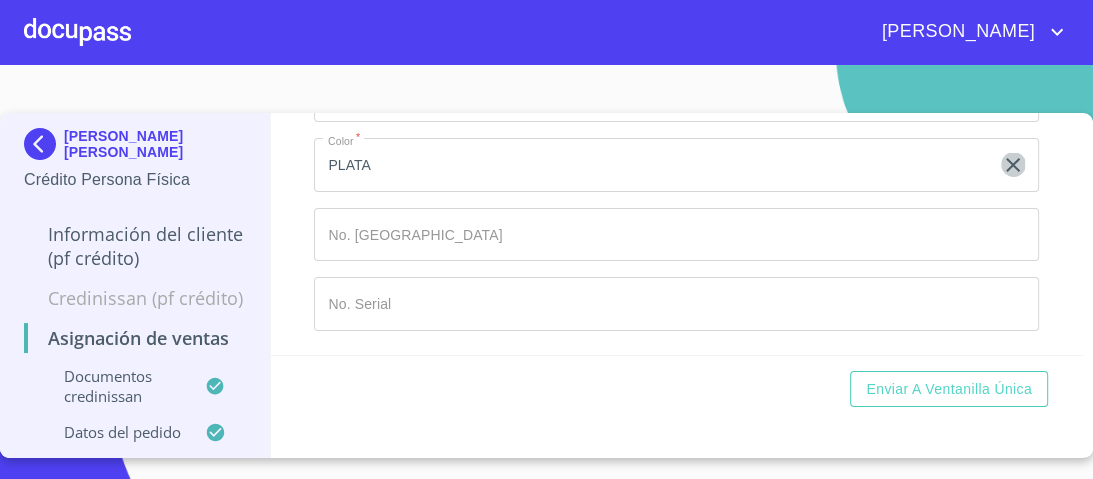 click 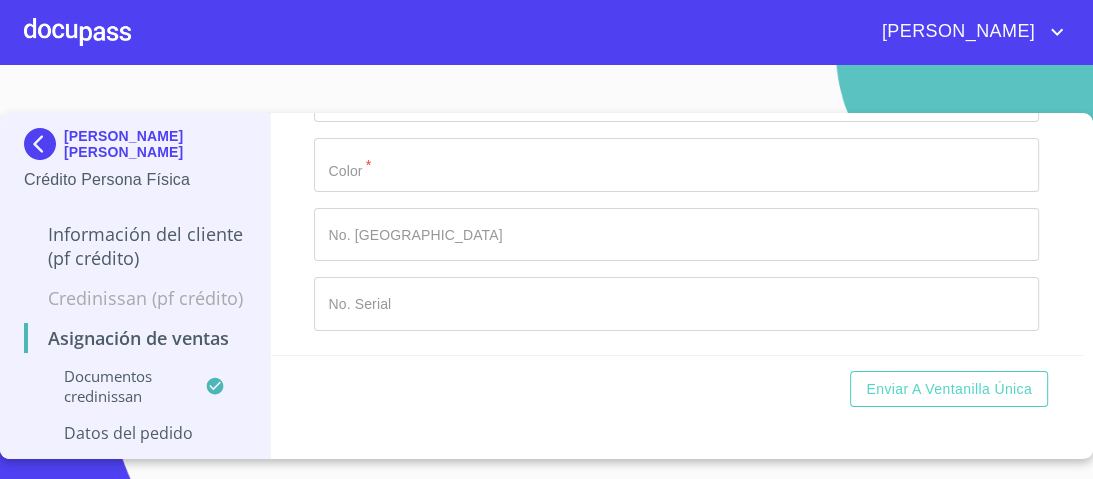 click on "Marca   *" at bounding box center [676, 165] 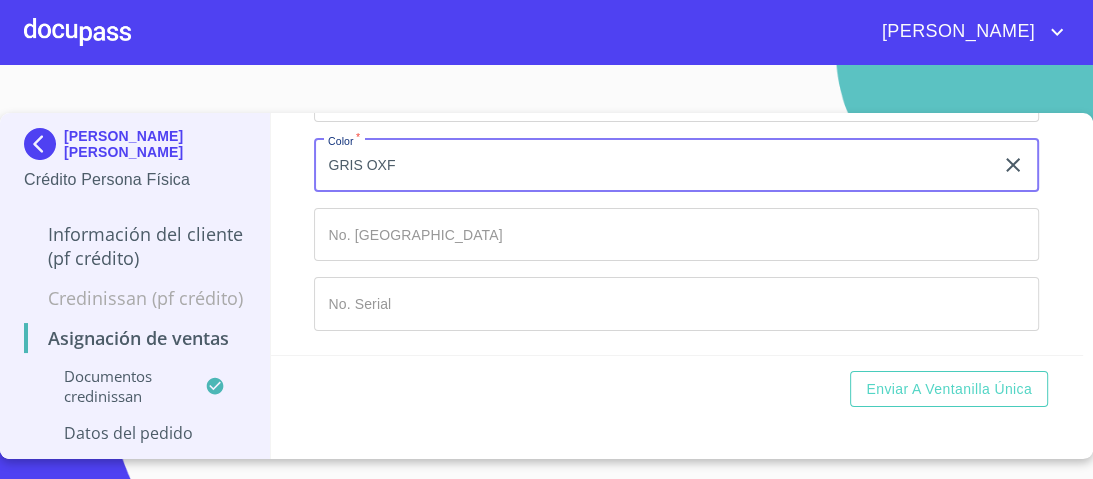 scroll, scrollTop: 1600, scrollLeft: 0, axis: vertical 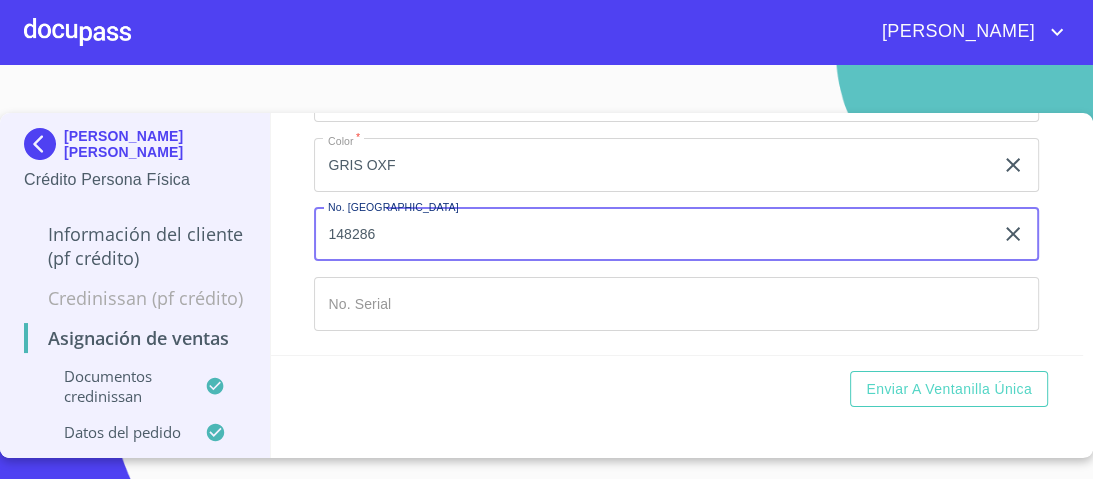 type on "148286" 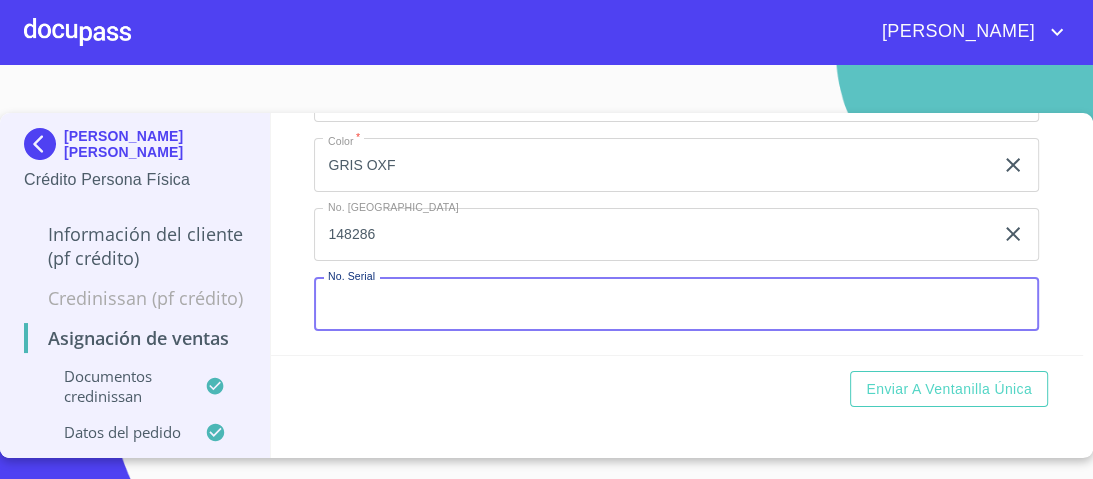 click on "Marca   *" at bounding box center (676, 304) 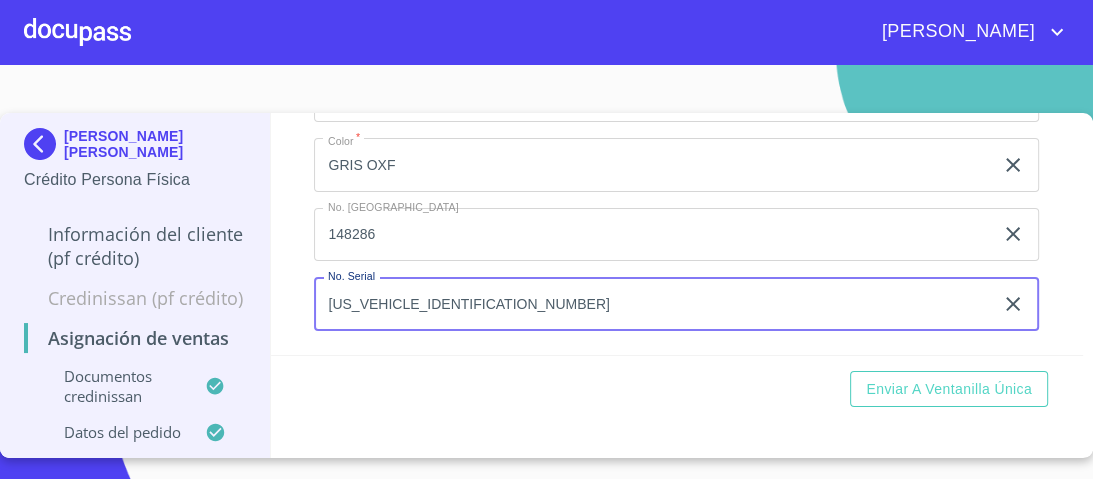 scroll, scrollTop: 1621, scrollLeft: 0, axis: vertical 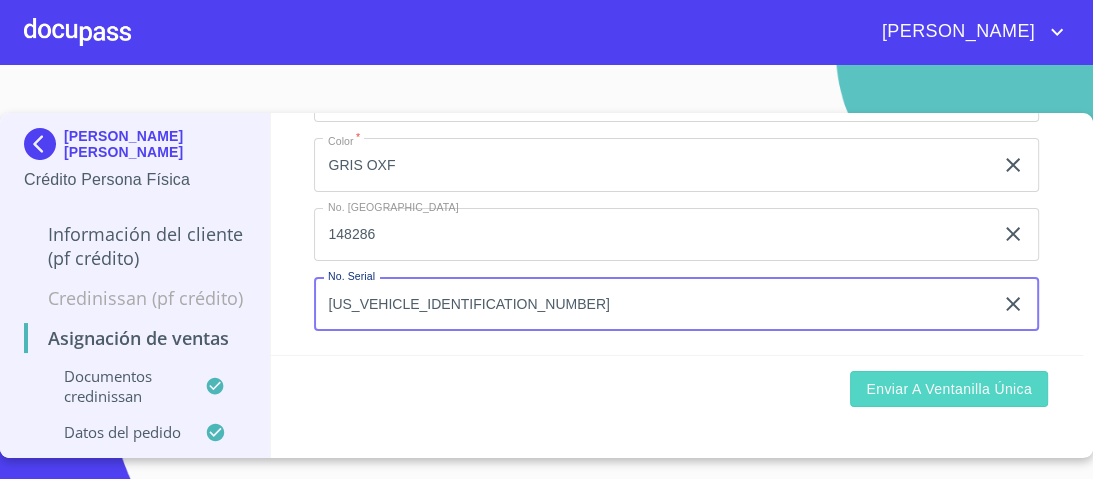 type on "[US_VEHICLE_IDENTIFICATION_NUMBER]" 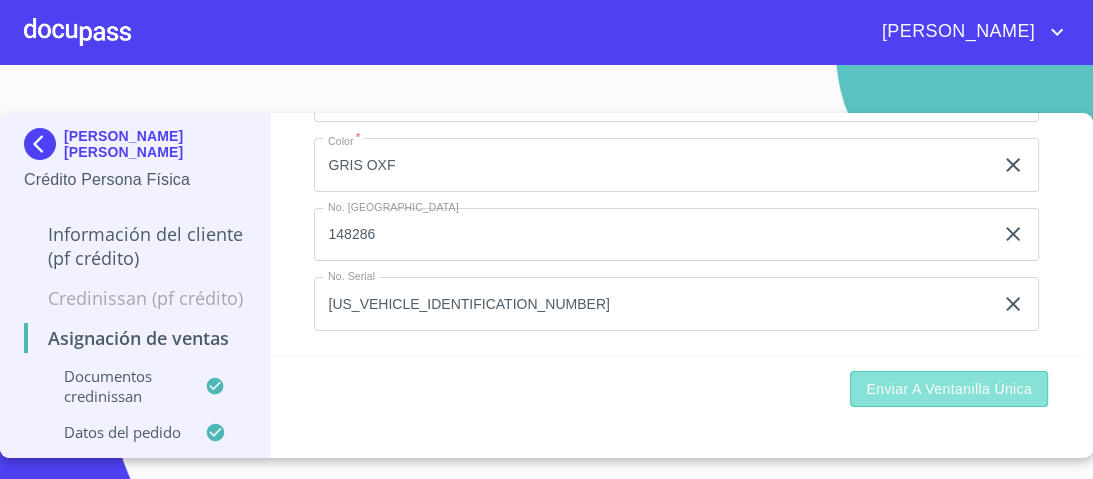 click on "Enviar a Ventanilla única" at bounding box center (949, 389) 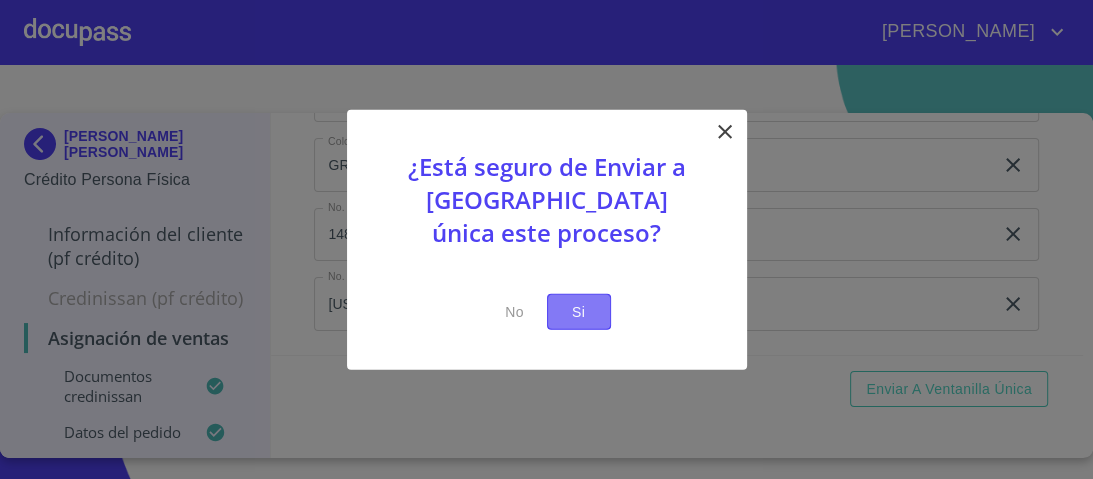 click on "Si" at bounding box center (579, 311) 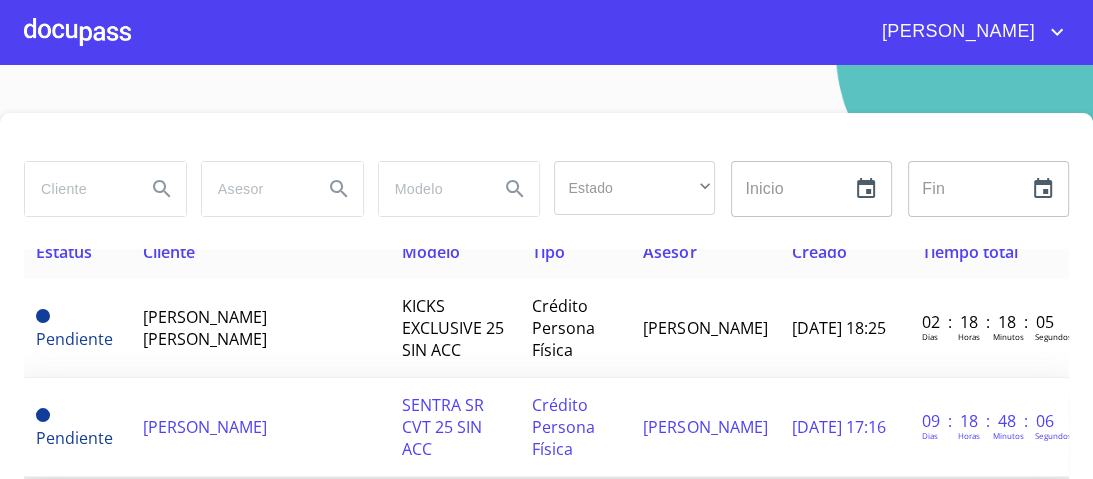 scroll, scrollTop: 0, scrollLeft: 0, axis: both 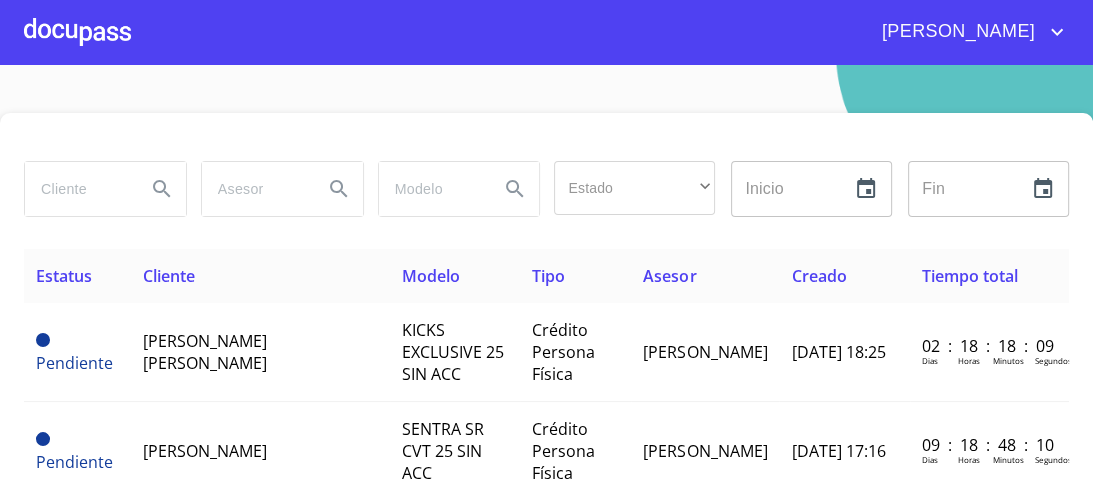 click at bounding box center [77, 32] 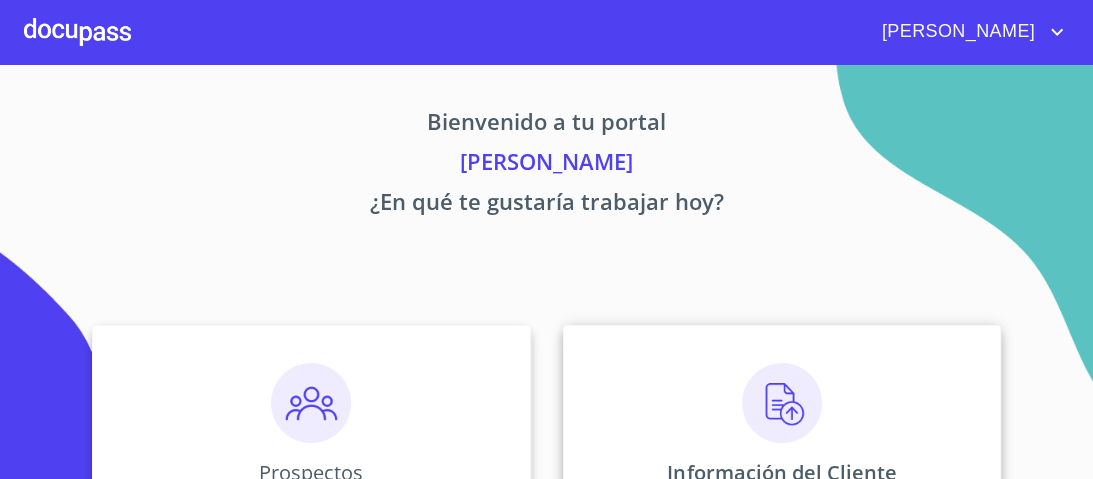 click at bounding box center (782, 403) 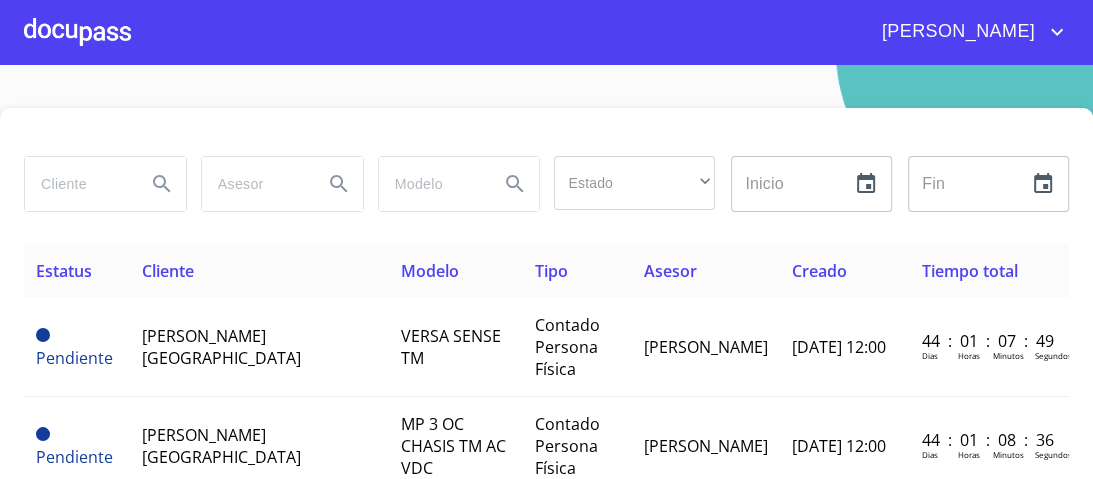 scroll, scrollTop: 0, scrollLeft: 0, axis: both 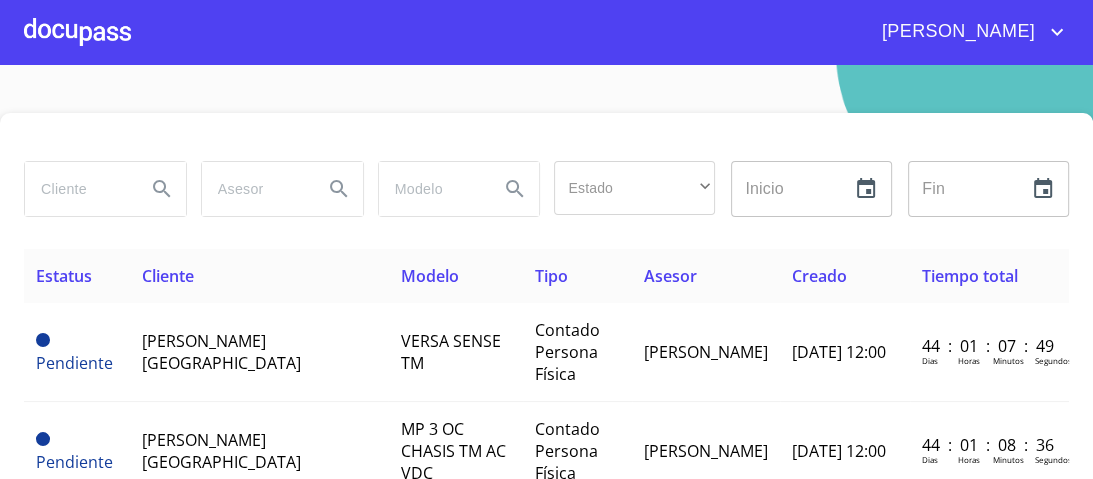 click at bounding box center (77, 189) 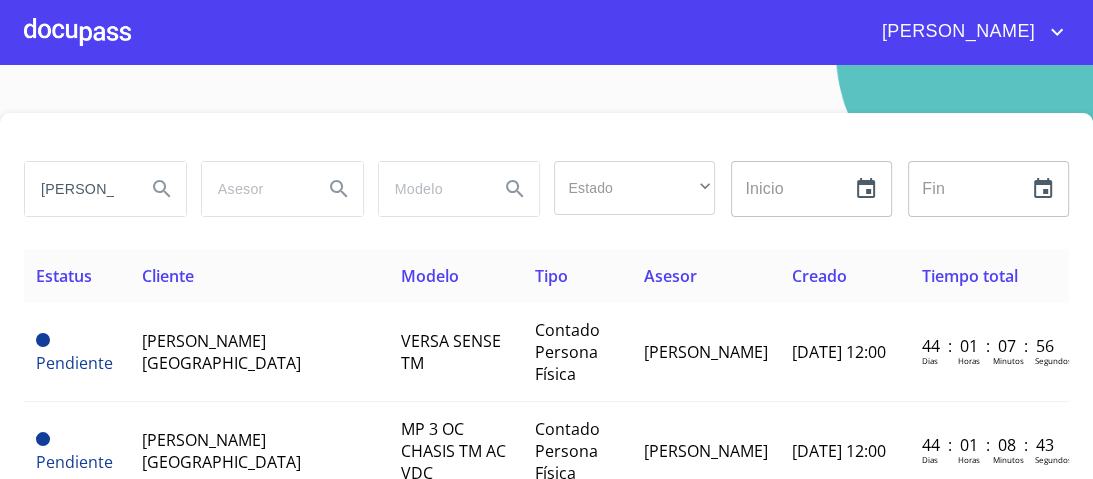 type on "[PERSON_NAME]" 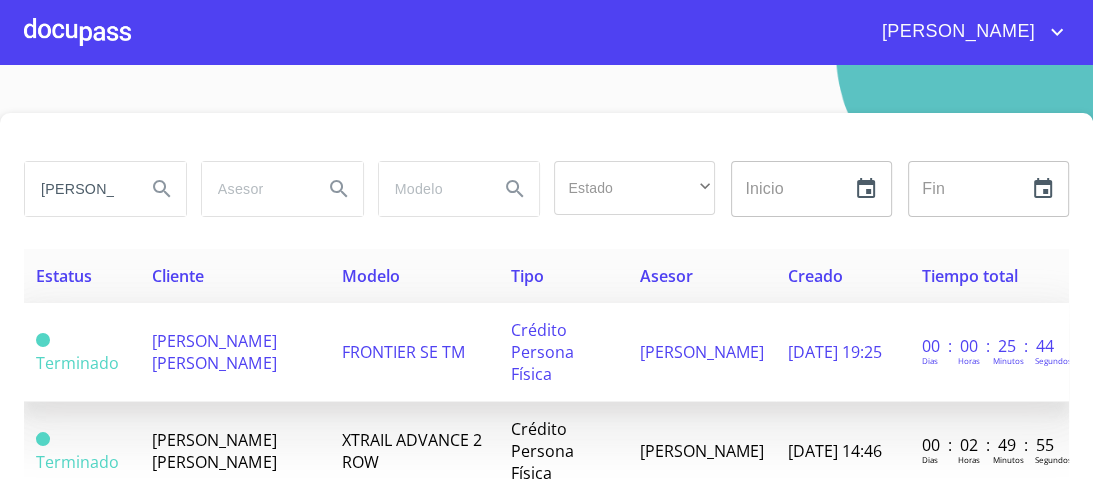 click on "FRONTIER SE TM" at bounding box center [403, 352] 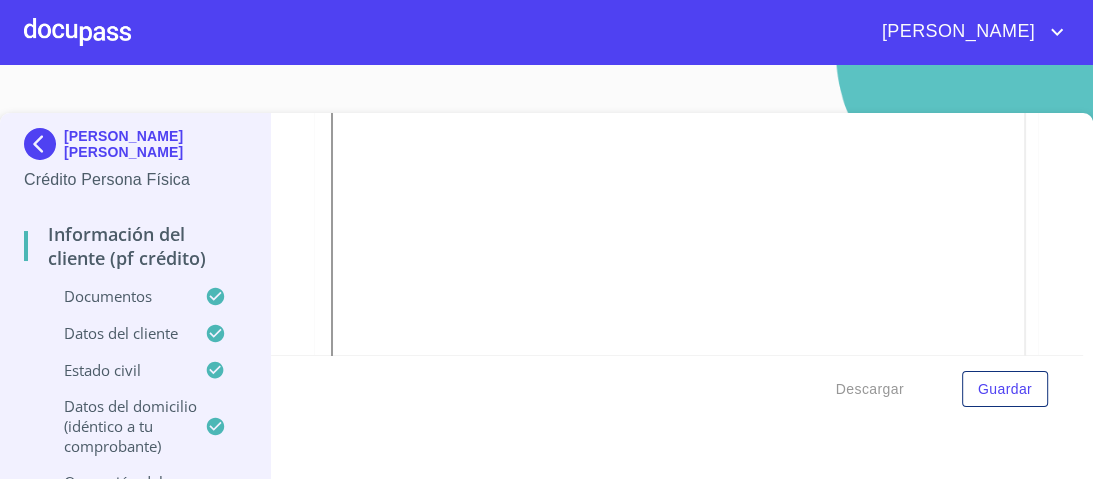 scroll, scrollTop: 1216, scrollLeft: 0, axis: vertical 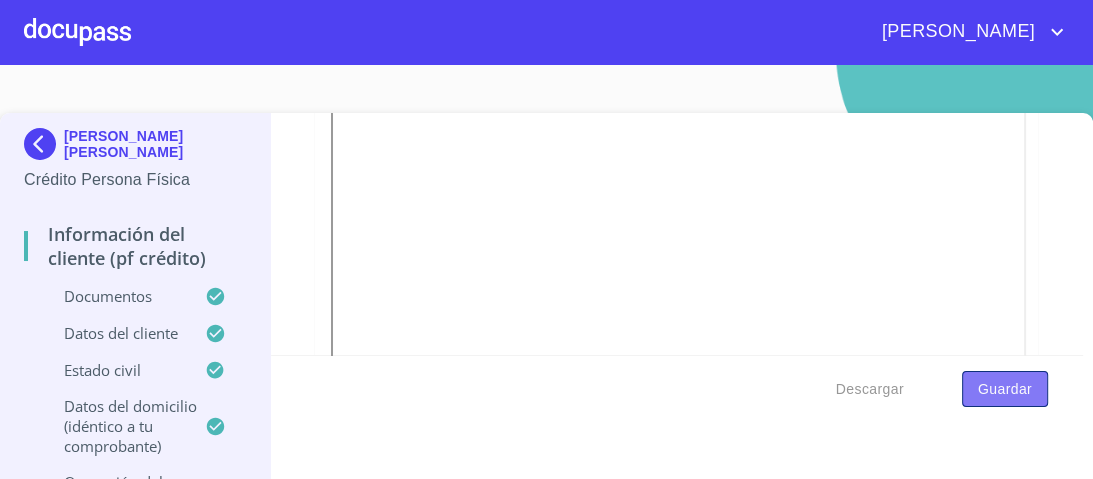 click on "Guardar" at bounding box center (1005, 389) 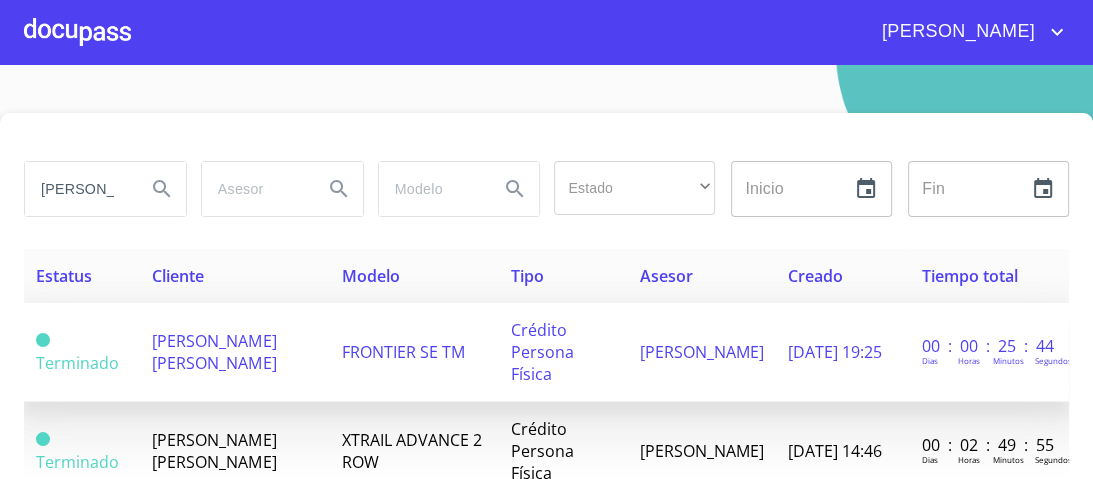 click on "FRONTIER SE TM" at bounding box center (403, 352) 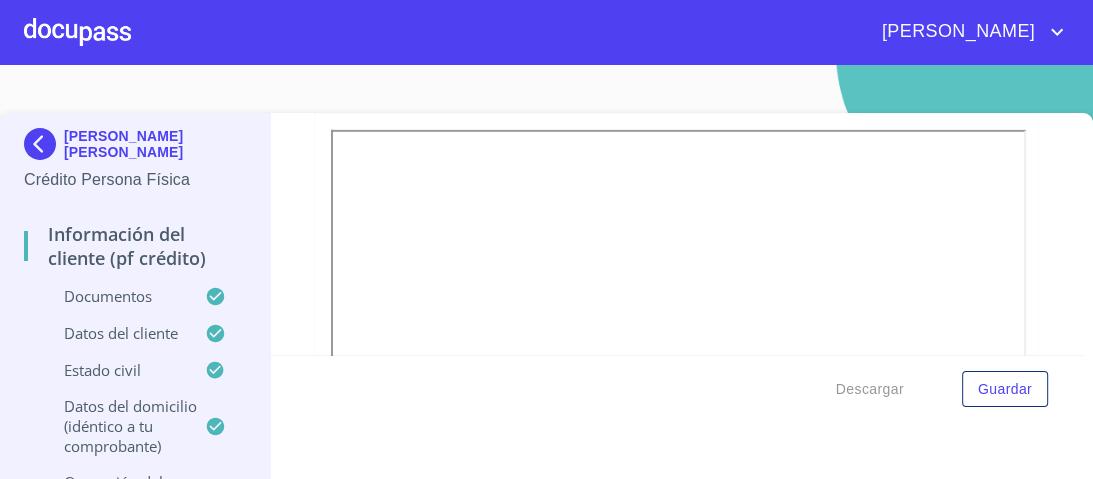 scroll, scrollTop: 2124, scrollLeft: 0, axis: vertical 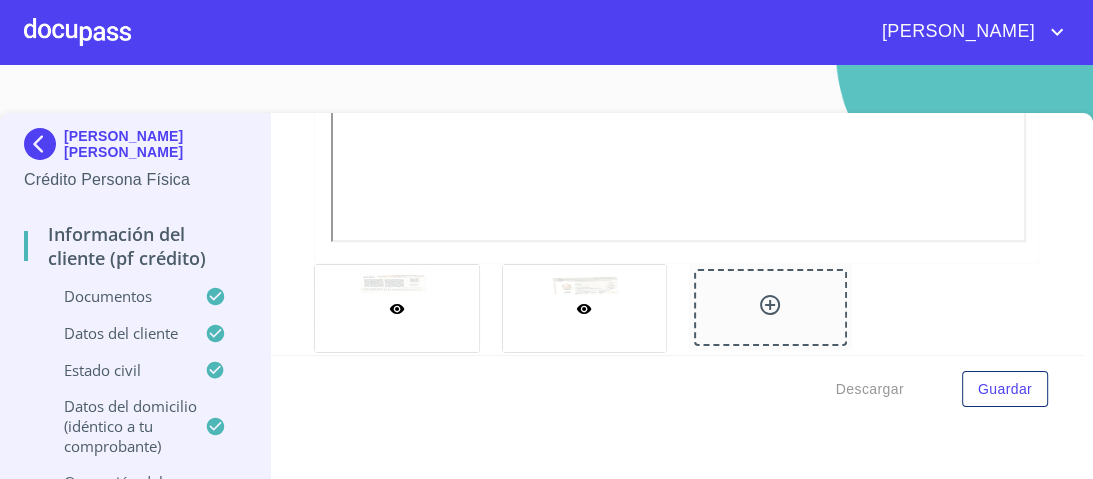 click at bounding box center (584, 308) 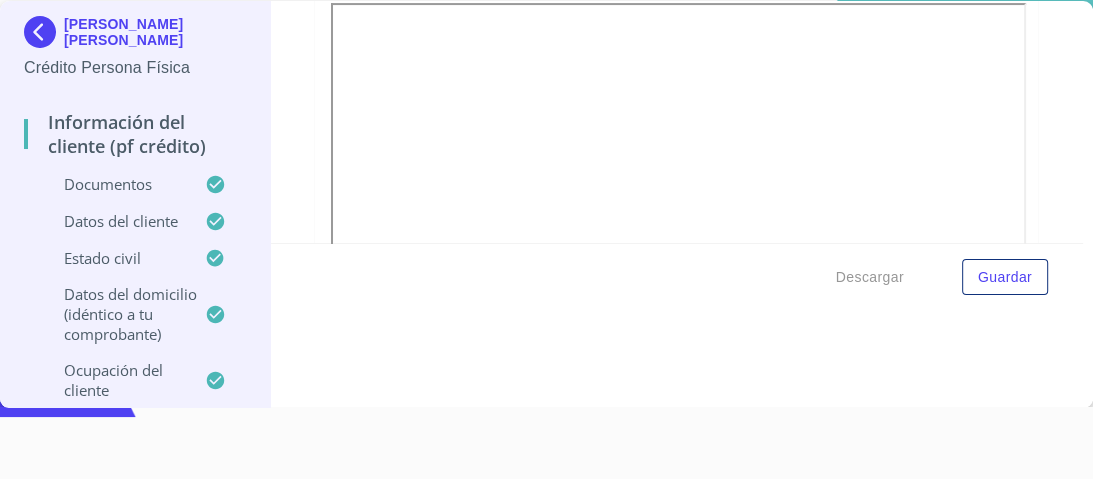 scroll, scrollTop: 400, scrollLeft: 0, axis: vertical 